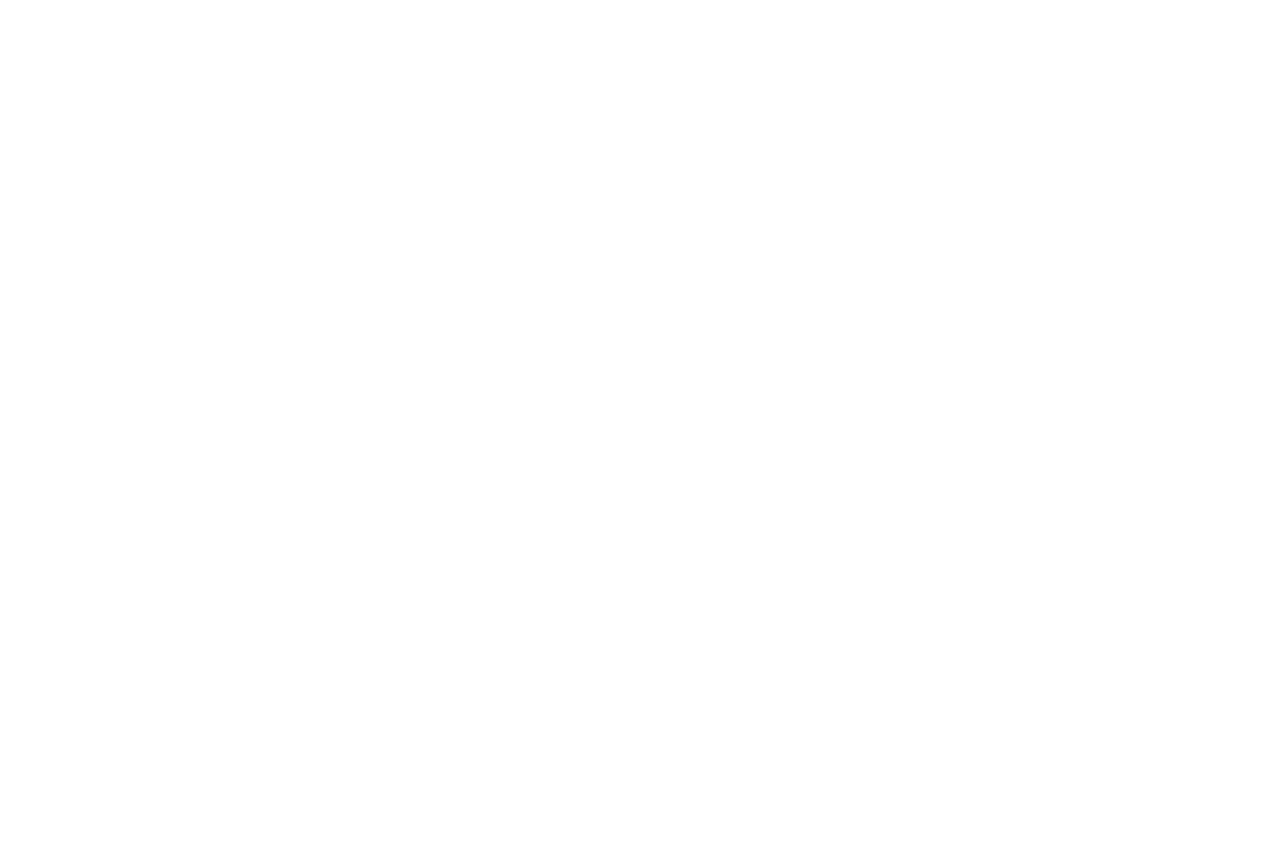 scroll, scrollTop: 0, scrollLeft: 0, axis: both 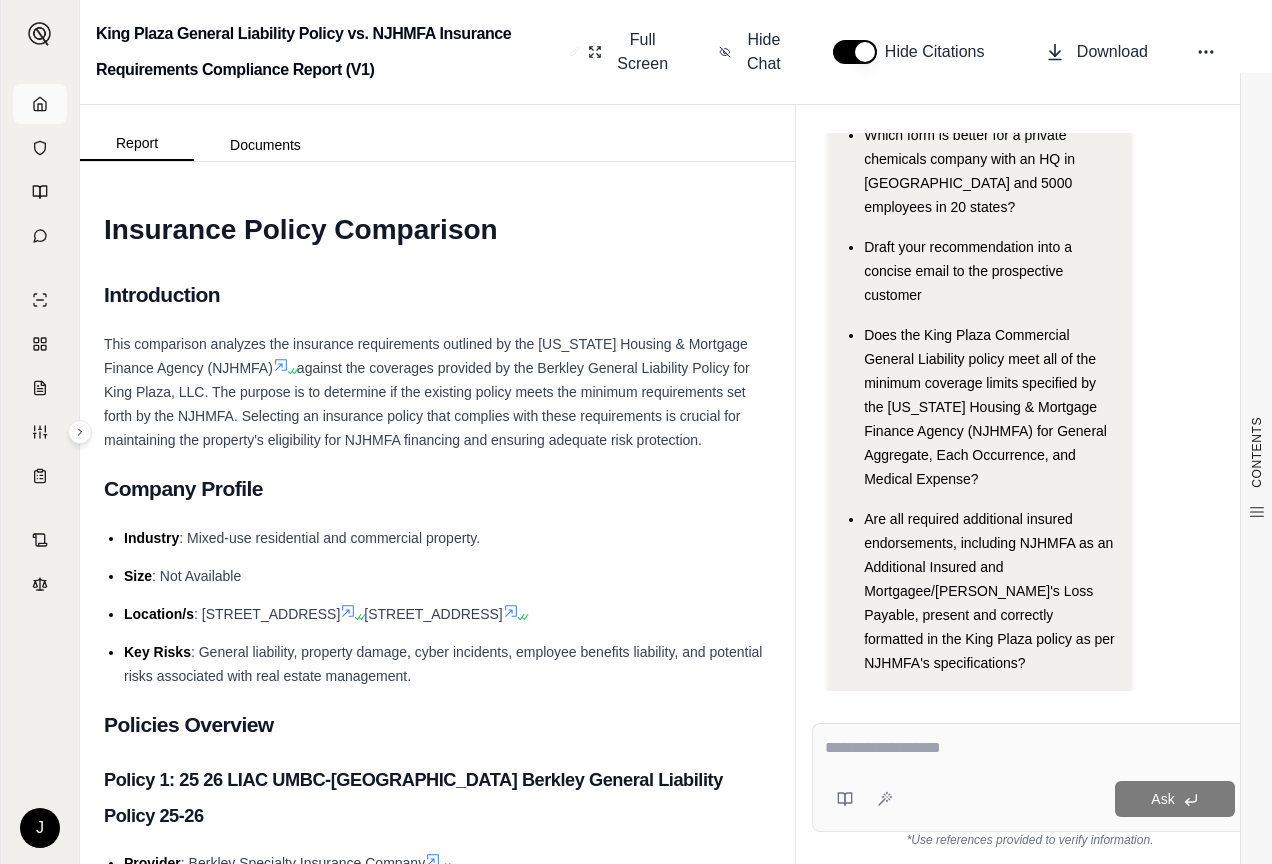 click 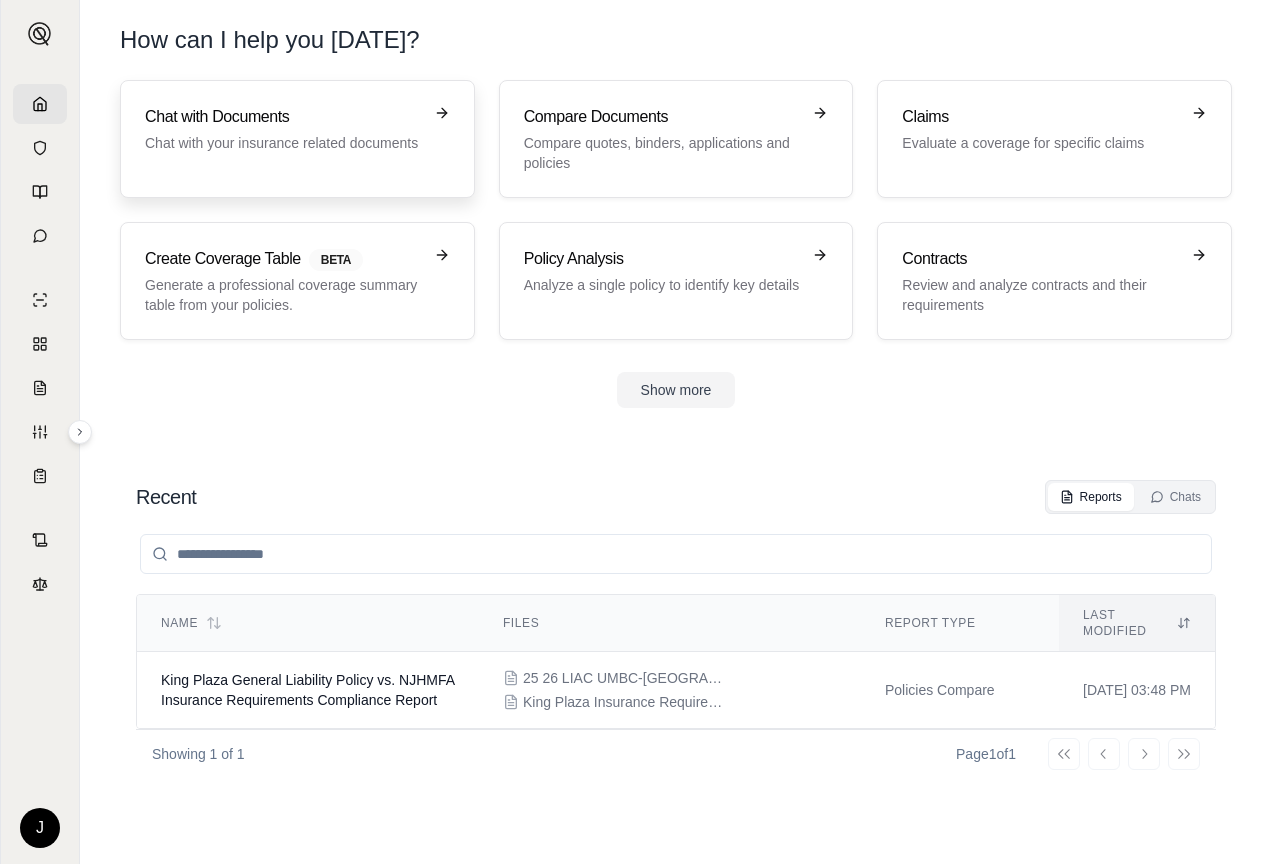 click on "Chat with Documents" at bounding box center [283, 117] 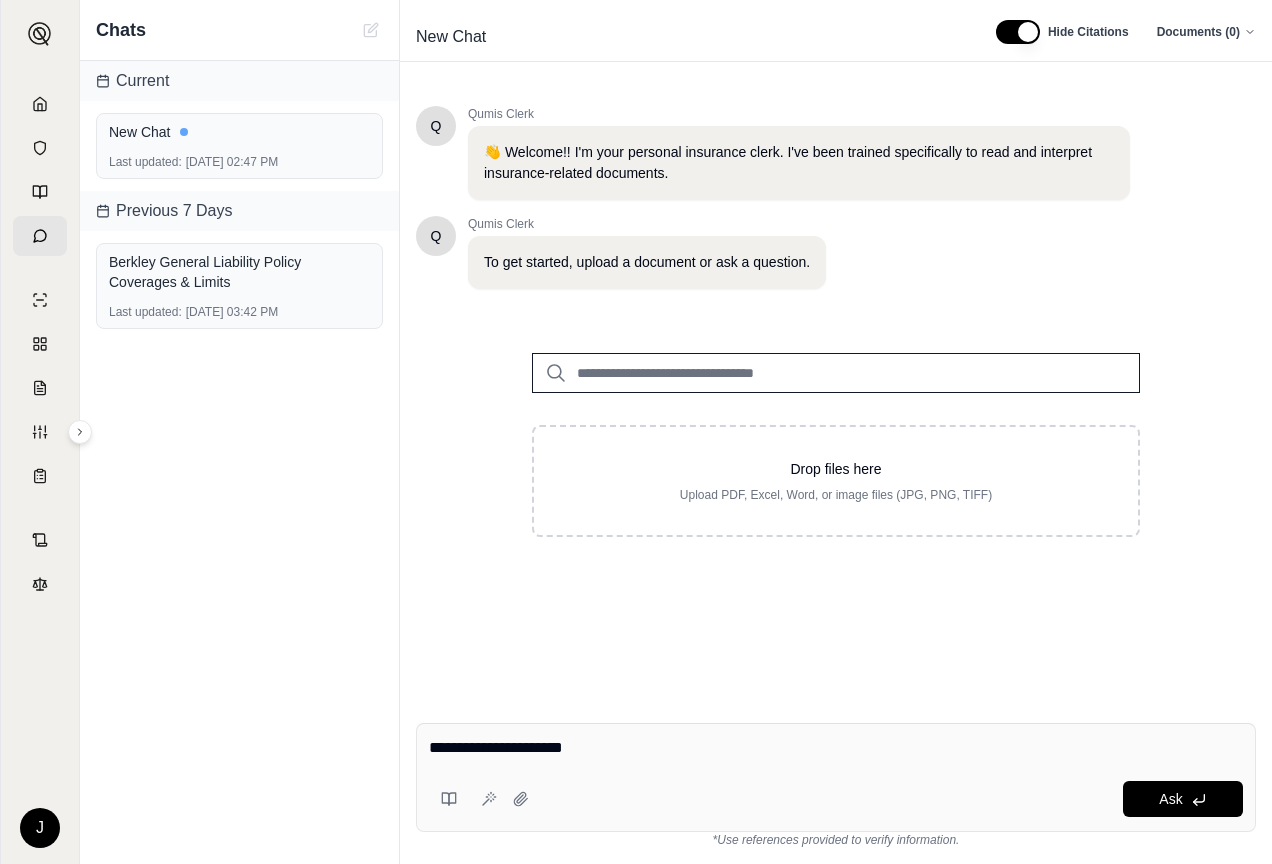 type on "**********" 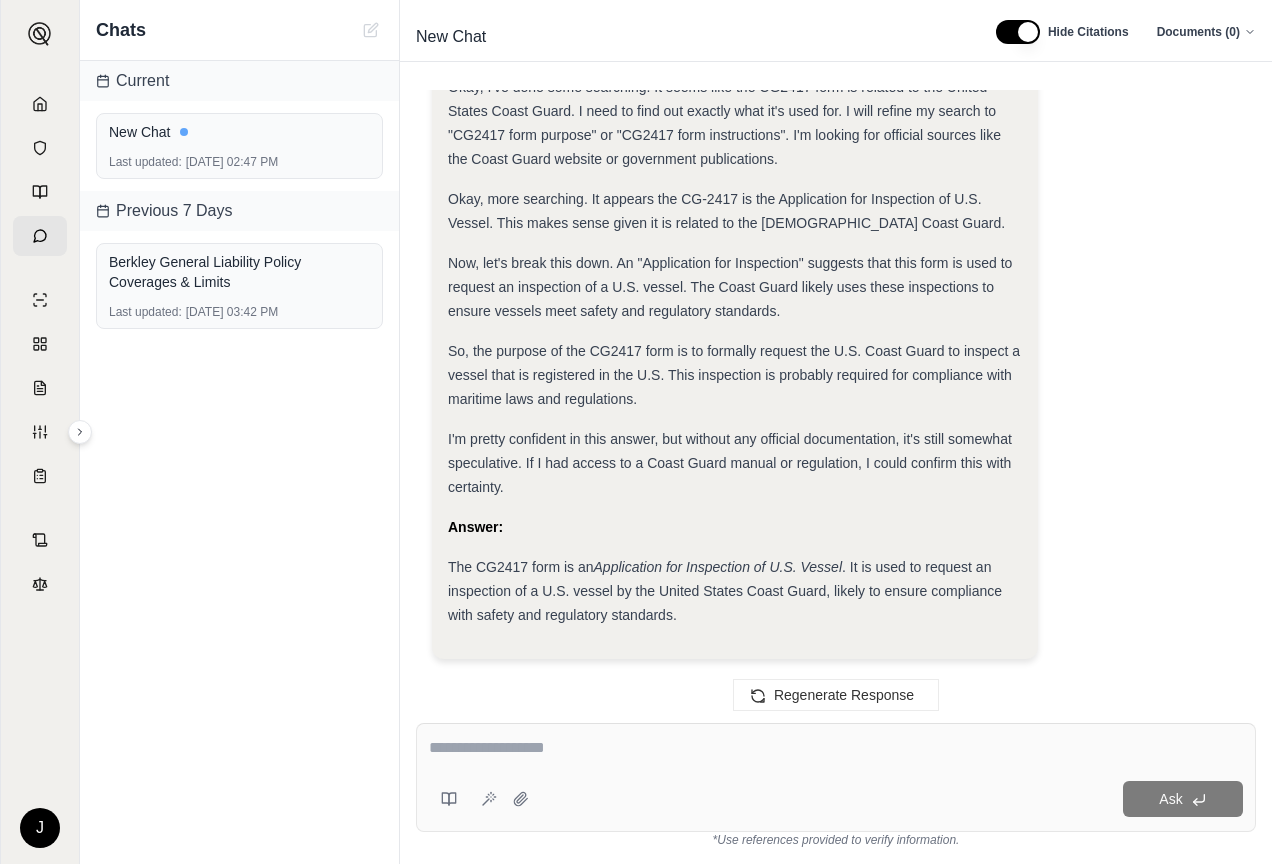 scroll, scrollTop: 299, scrollLeft: 0, axis: vertical 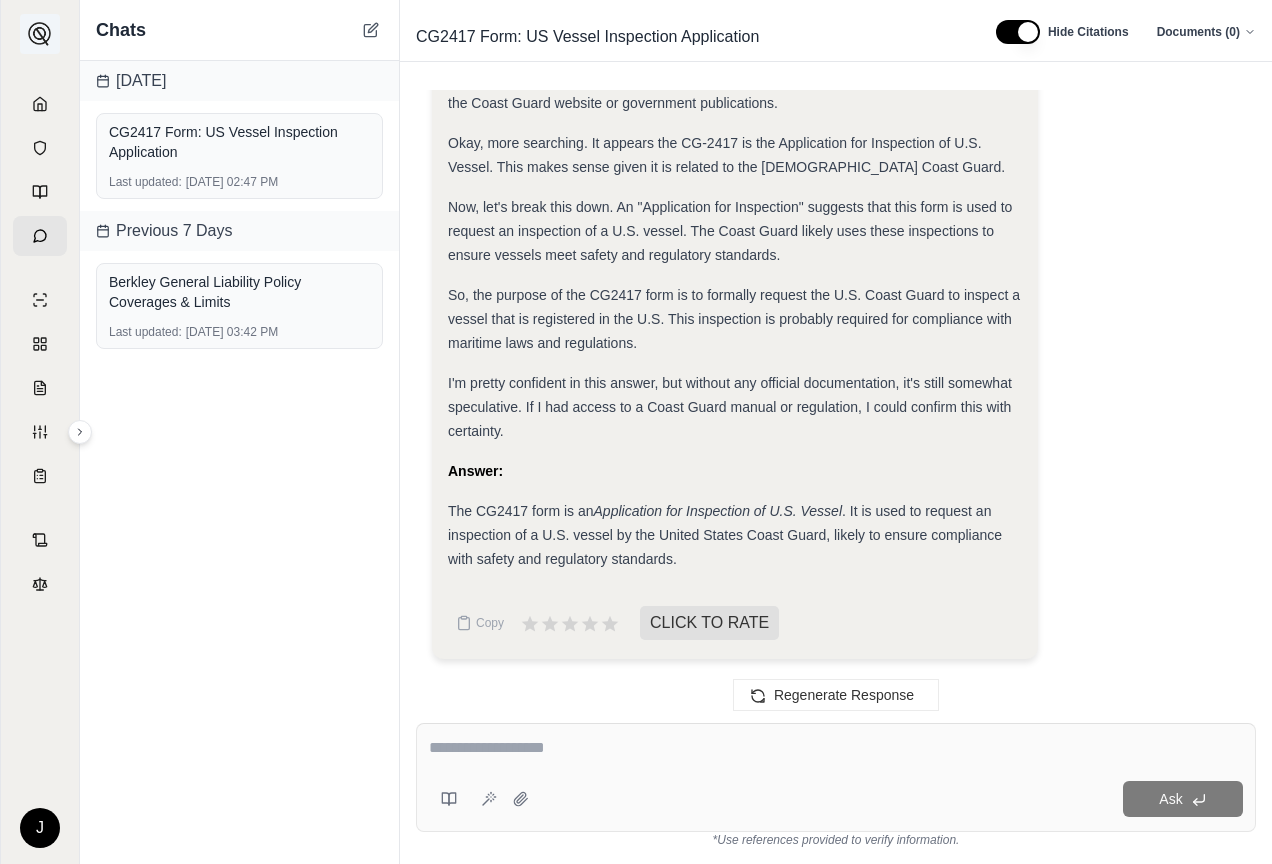 click at bounding box center [40, 34] 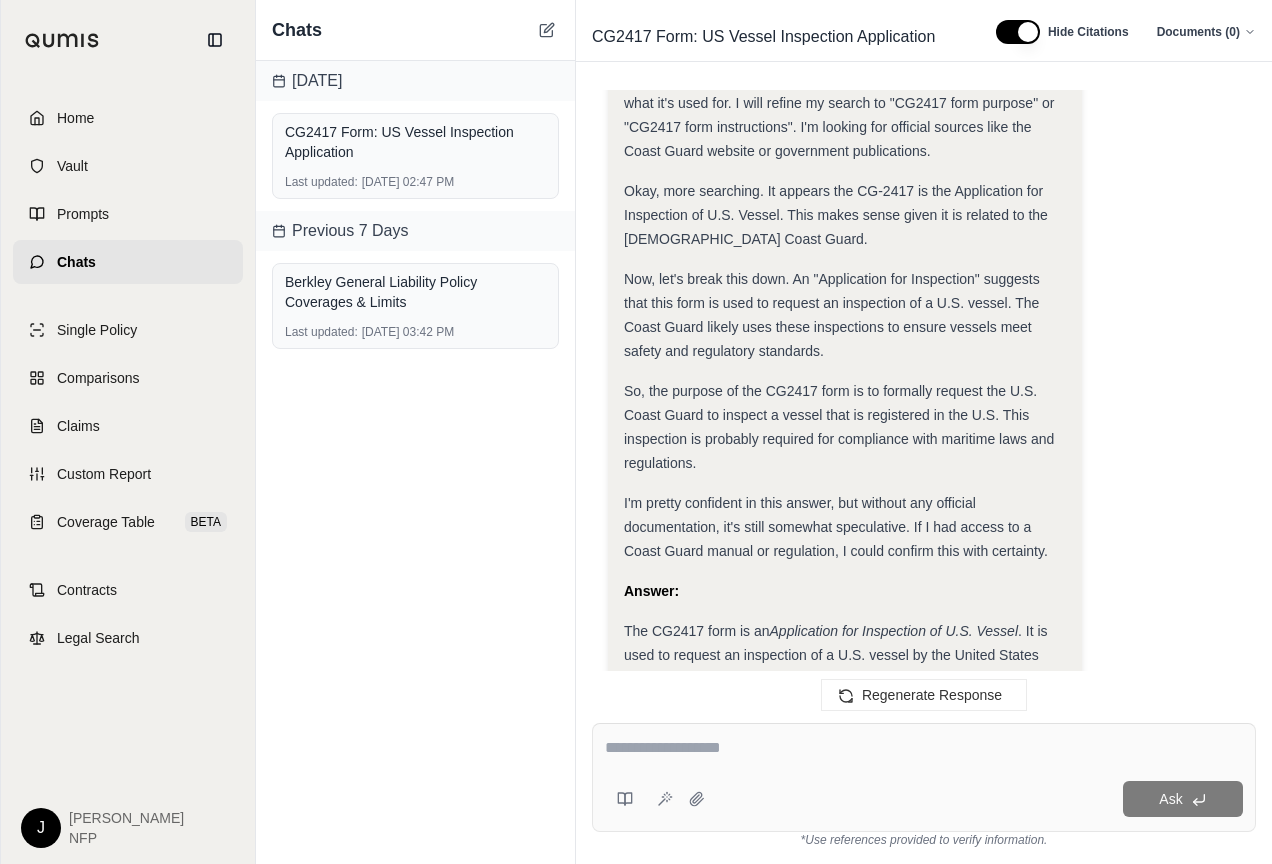 scroll, scrollTop: 379, scrollLeft: 0, axis: vertical 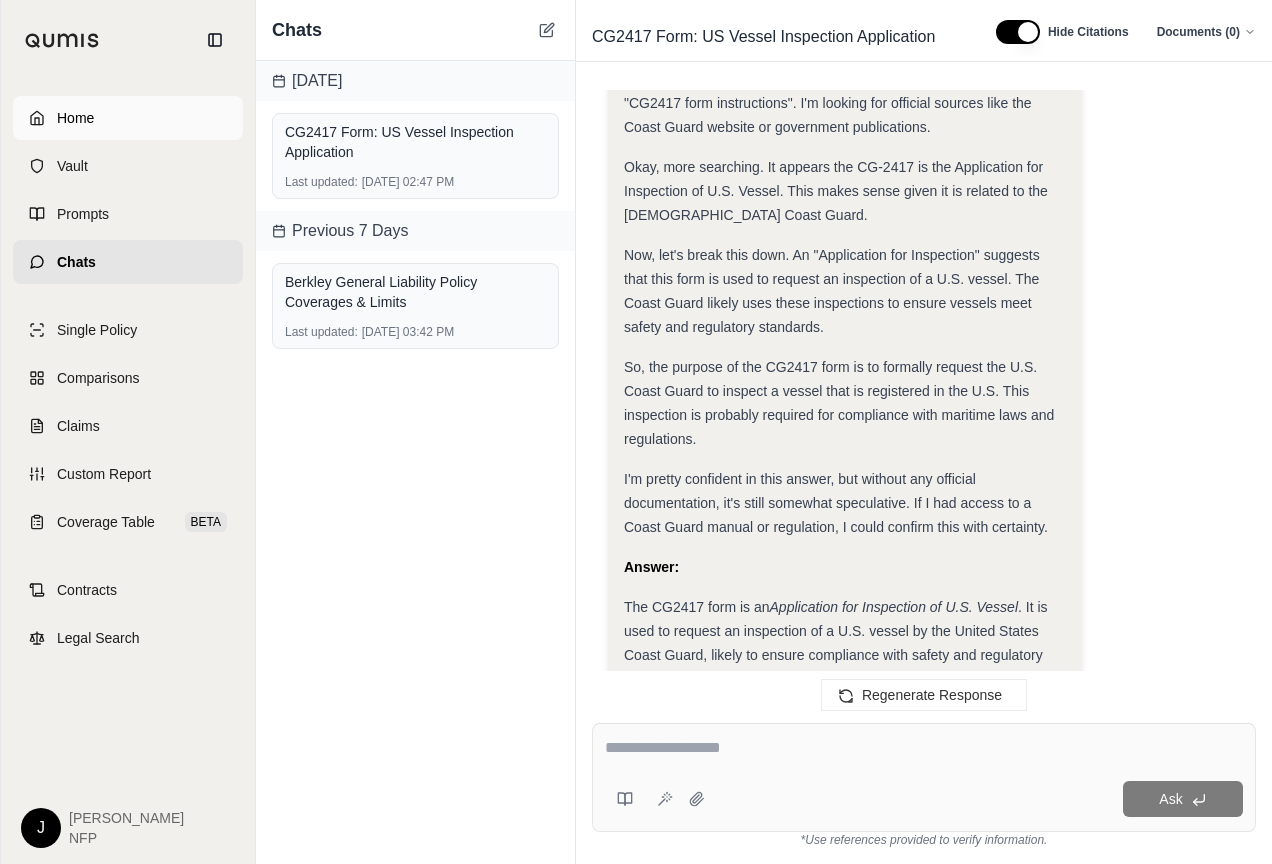 click on "Home" at bounding box center [75, 118] 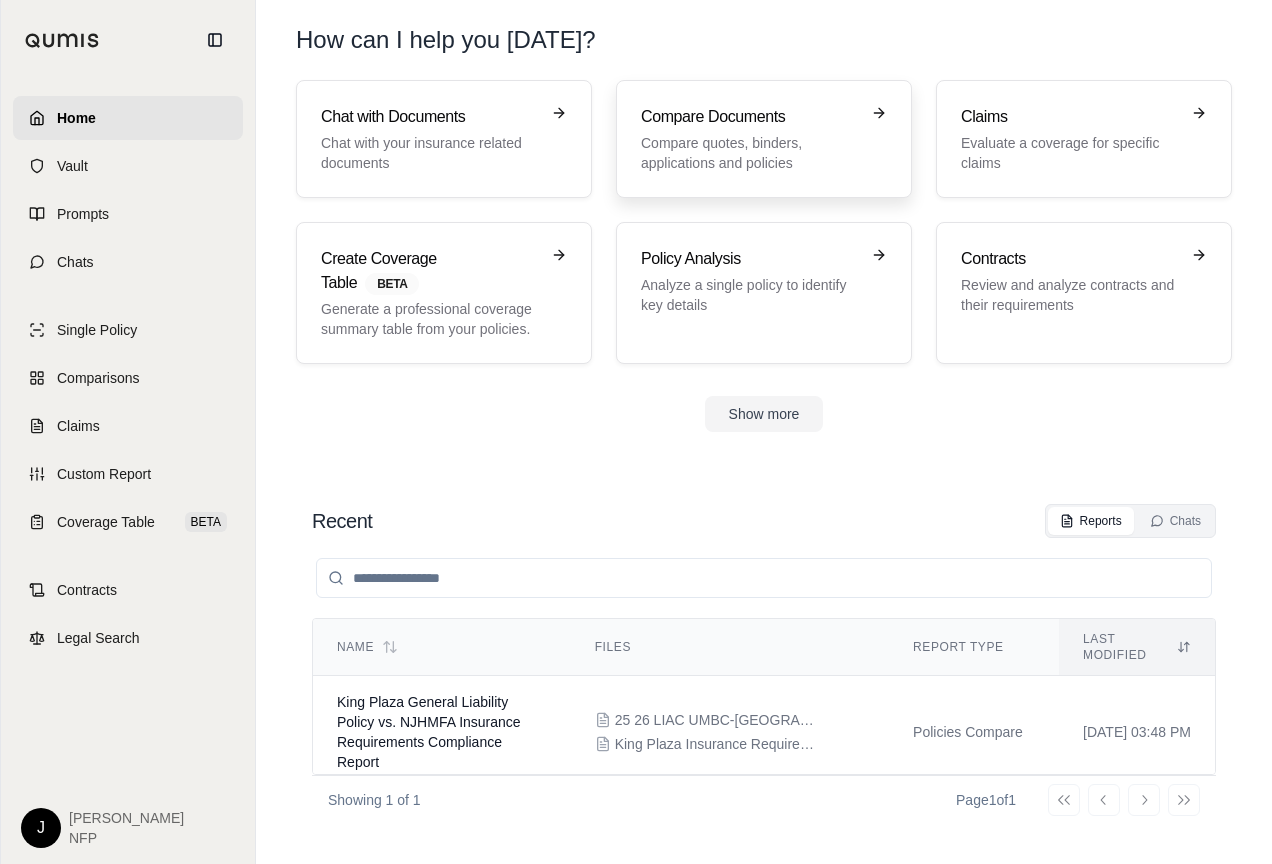 click on "Compare Documents Compare quotes, binders, applications and policies" at bounding box center (750, 139) 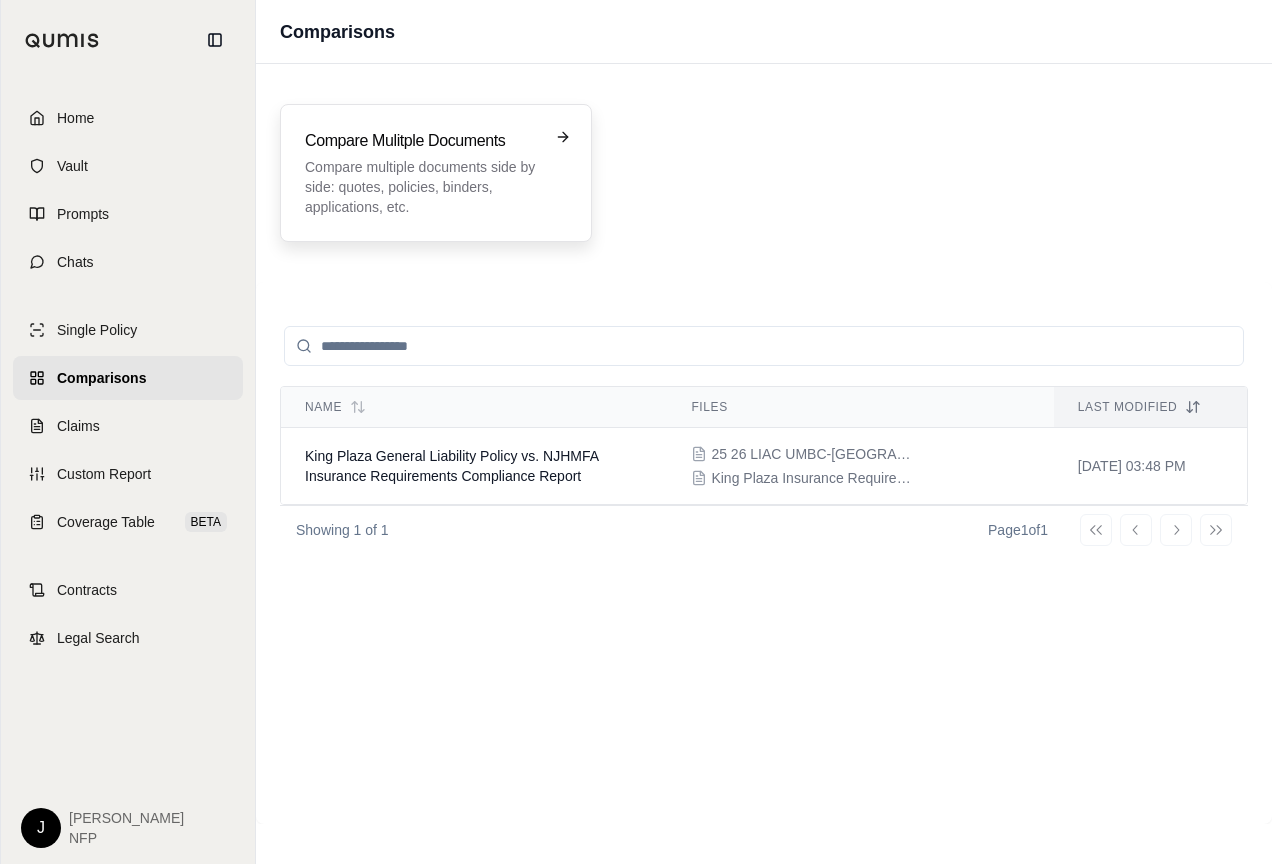click on "Compare Mulitple Documents" at bounding box center (422, 141) 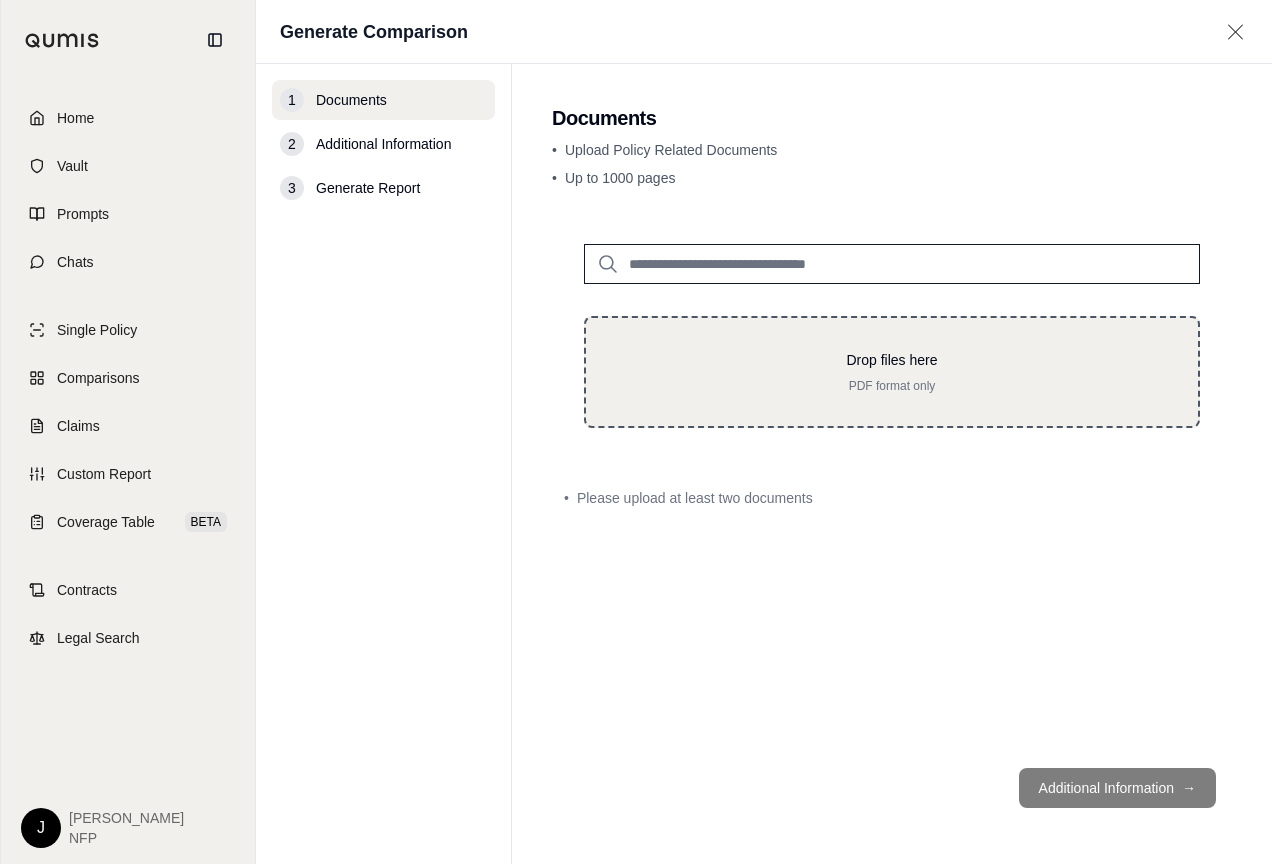 click on "Drop files here" at bounding box center [892, 360] 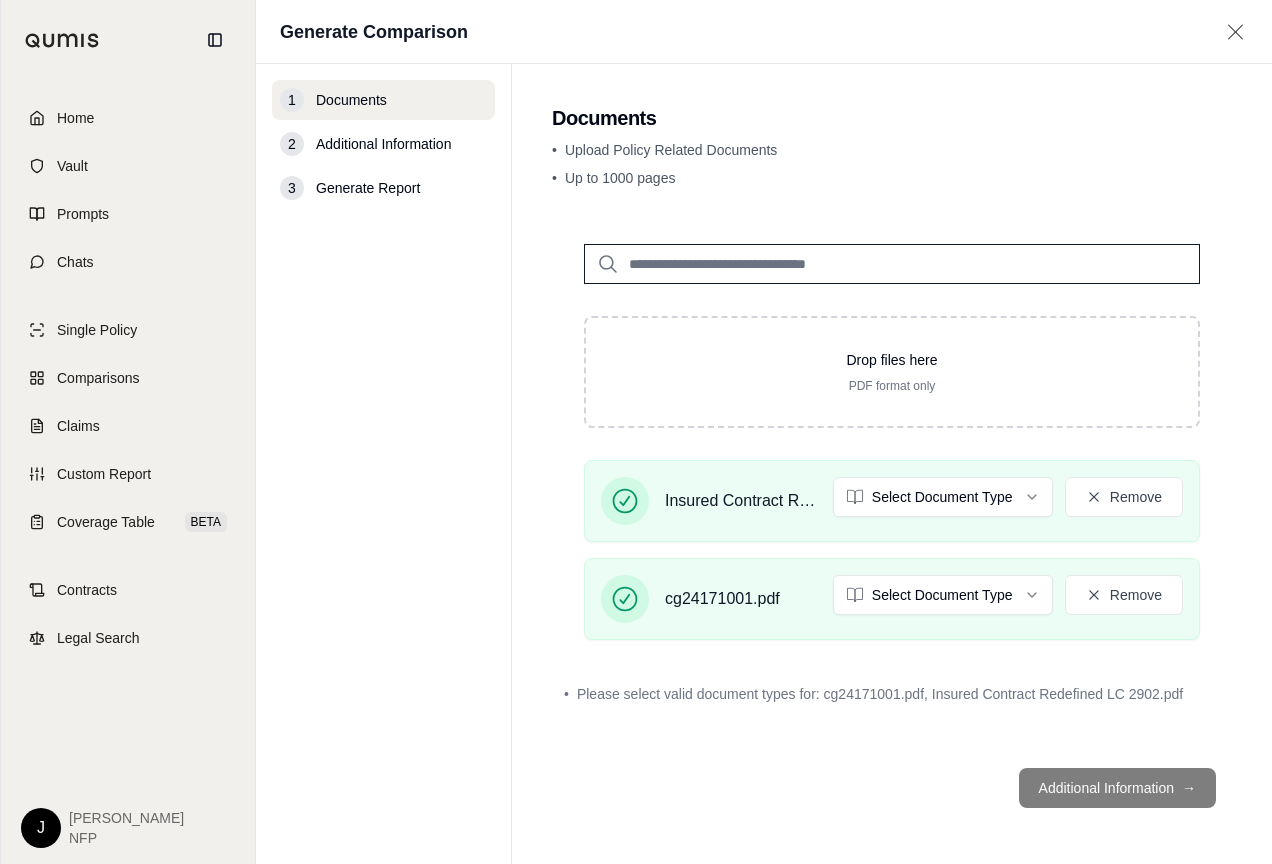 click on "Additional Information →" at bounding box center [892, 788] 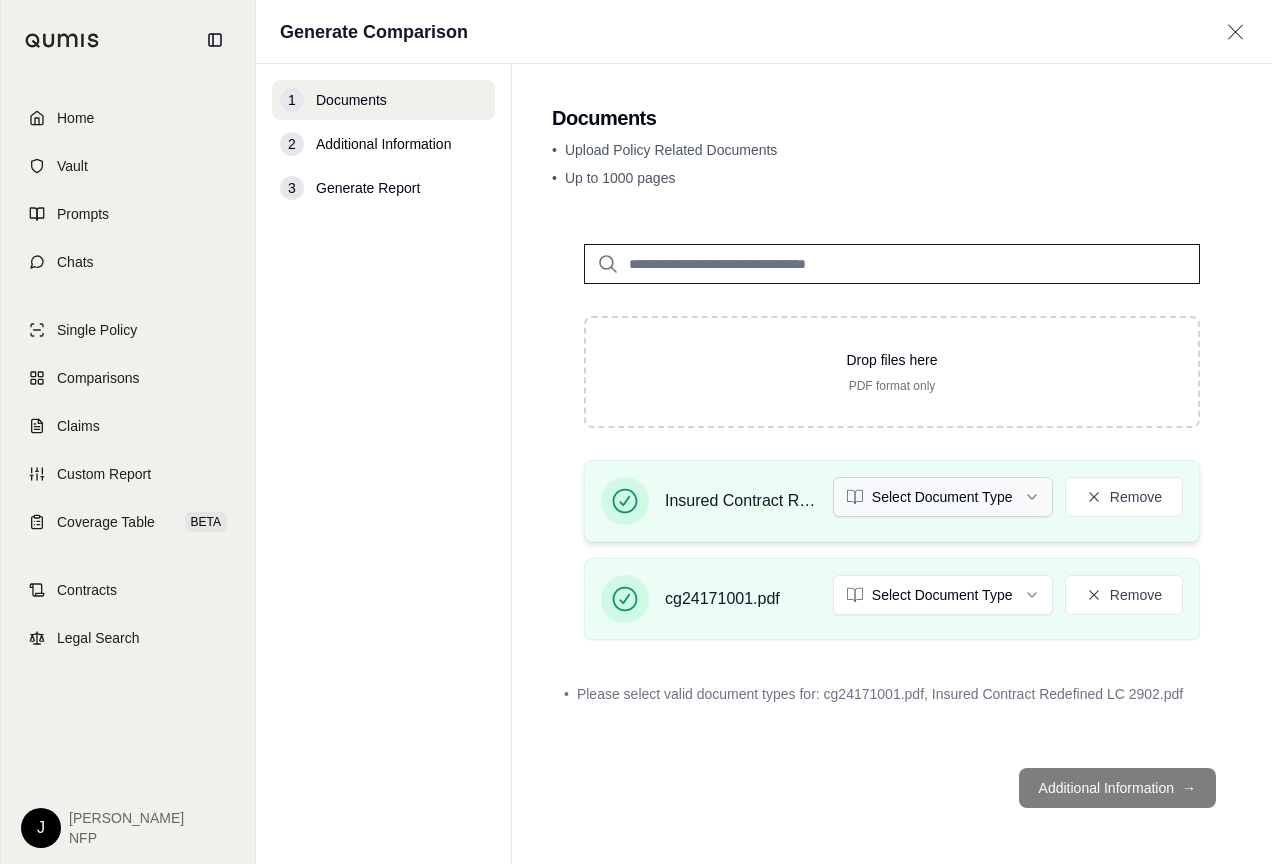 click on "Home Vault Prompts Chats Single Policy Comparisons Claims Custom Report Coverage Table BETA Contracts Legal Search J [PERSON_NAME] NFP Generate Comparison 1 Documents 2 Additional Information 3 Generate Report Documents • Upload Policy Related Documents • Up to 1000 pages Drop files here PDF format only Insured Contract Redefined LC 2902.pdf Select Document Type Remove cg24171001.pdf Select Document Type Remove • Please select valid document types for: cg24171001.pdf,
Insured Contract Redefined LC 2902.pdf Additional Information →" at bounding box center (636, 432) 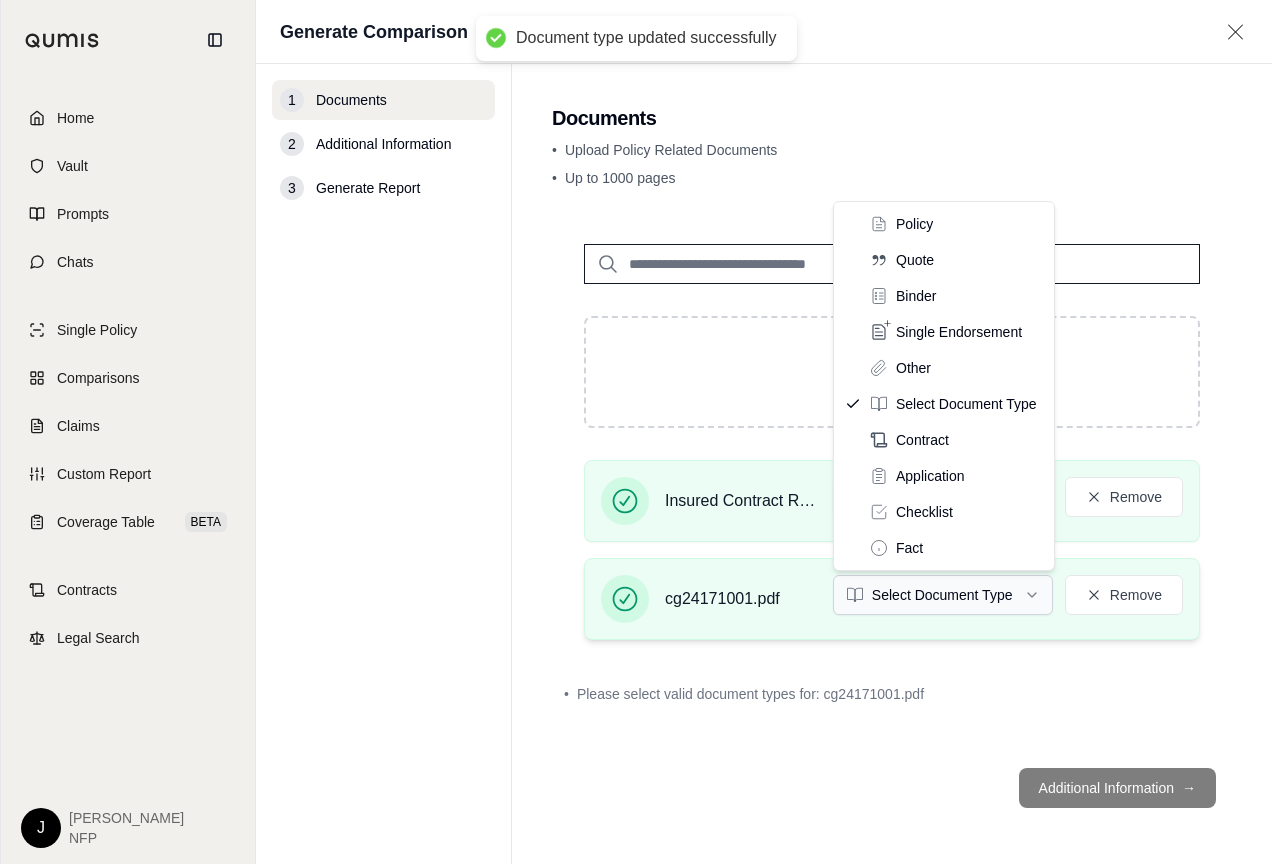 click on "Document type updated successfully Home Vault Prompts Chats Single Policy Comparisons Claims Custom Report Coverage Table BETA Contracts Legal Search J [PERSON_NAME] NFP Generate Comparison 1 Documents 2 Additional Information 3 Generate Report Documents • Upload Policy Related Documents • Up to 1000 pages Drop files here PDF format only Insured Contract Redefined LC 2902.pdf Single Endorsement Remove cg24171001.pdf Select Document Type Remove • Please select valid document types for: cg24171001.pdf Additional Information →
Policy Quote Binder Single Endorsement Other Select Document Type Contract Application Checklist Fact" at bounding box center (636, 432) 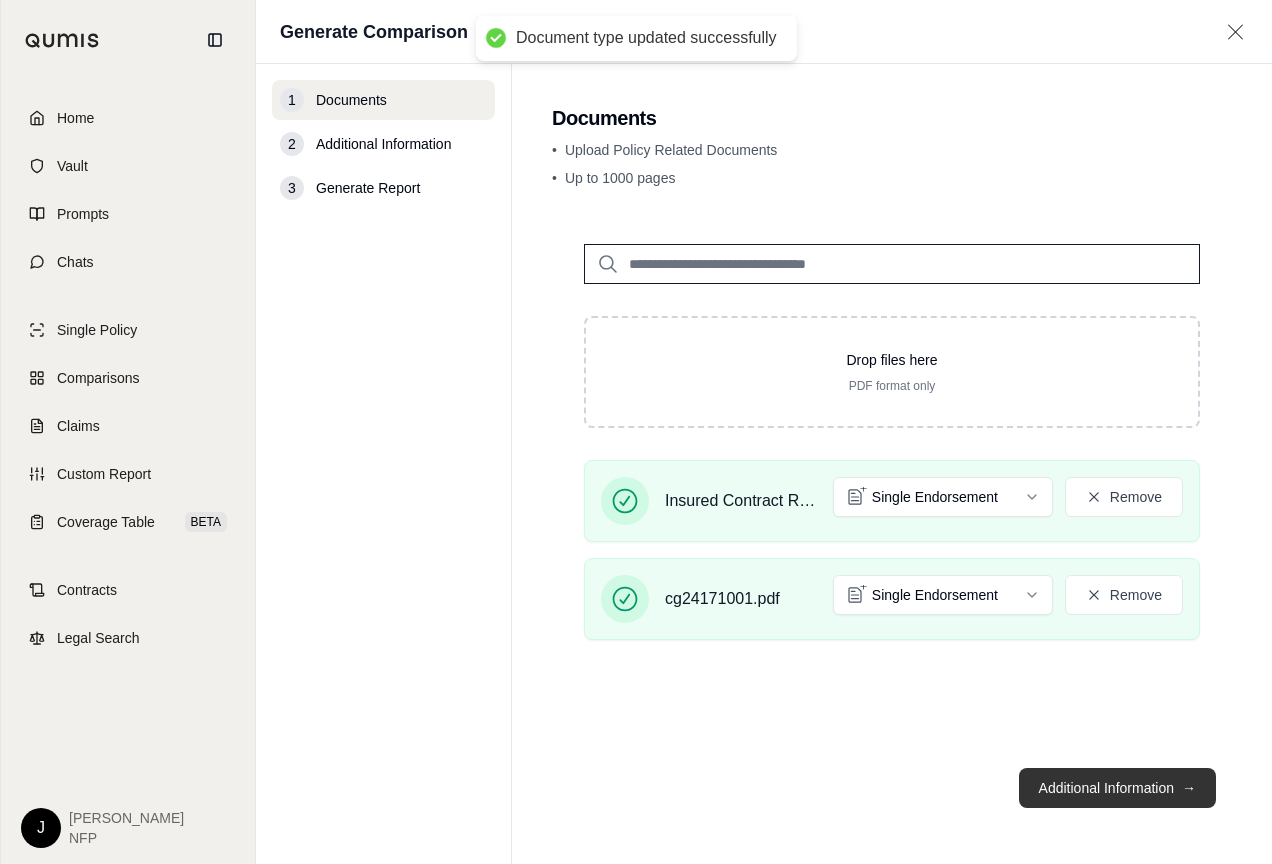 click on "Additional Information →" at bounding box center [1117, 788] 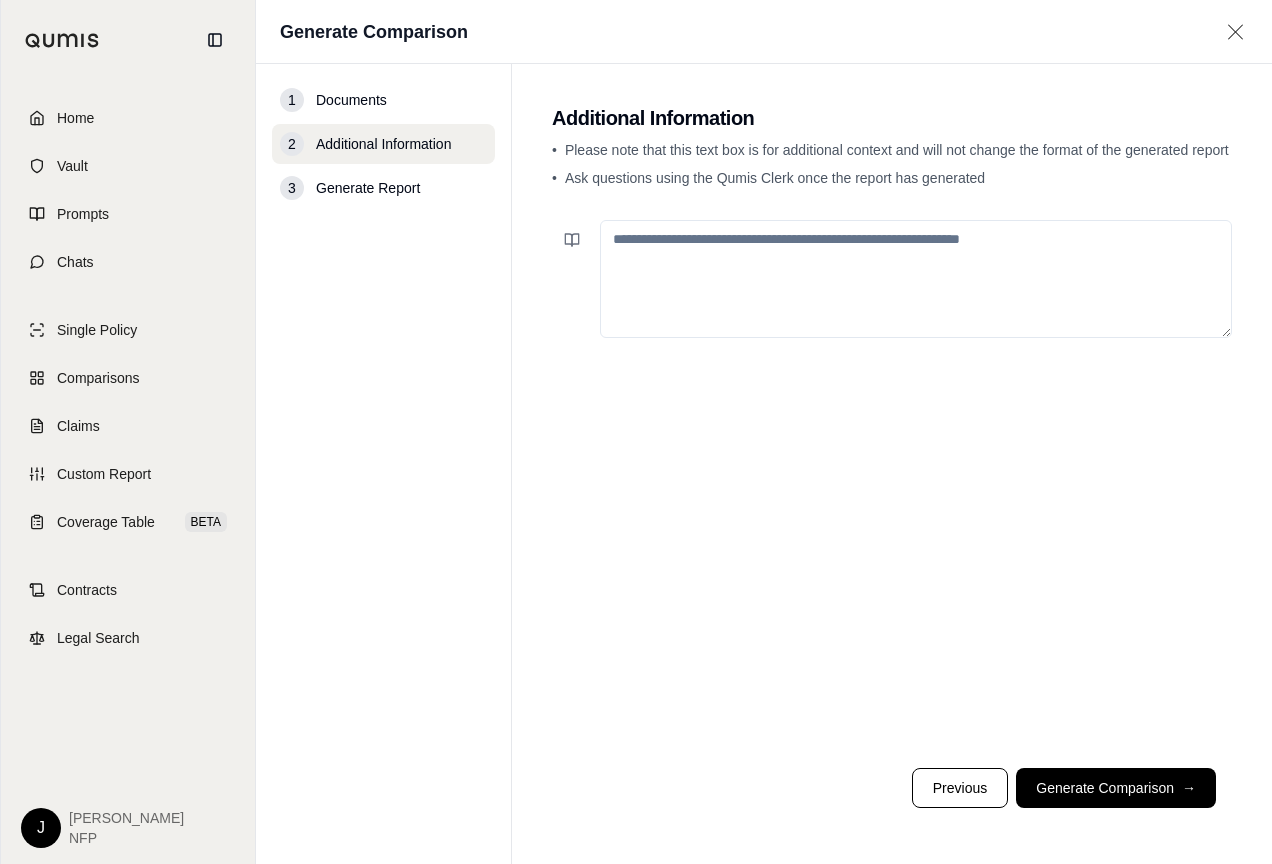 click at bounding box center [916, 279] 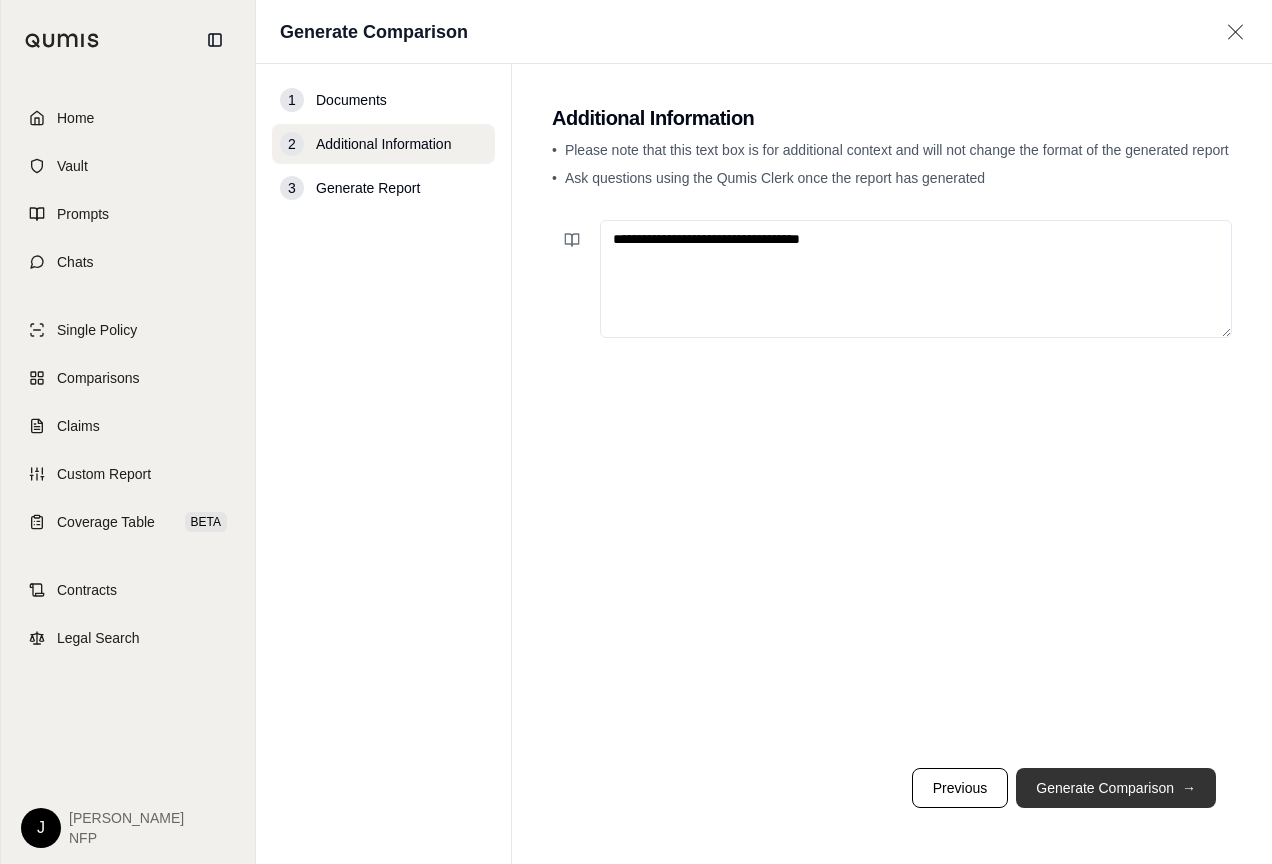 type on "**********" 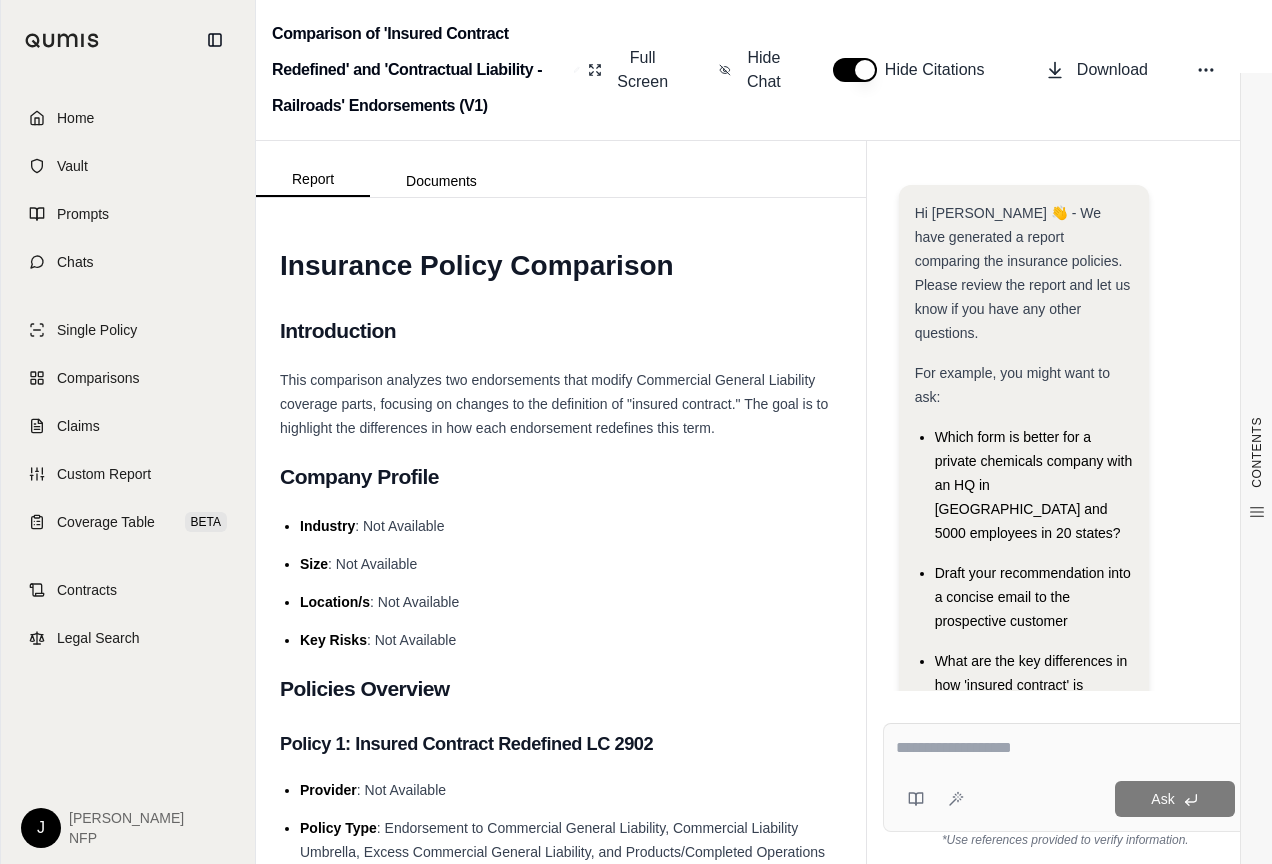 scroll, scrollTop: 302, scrollLeft: 0, axis: vertical 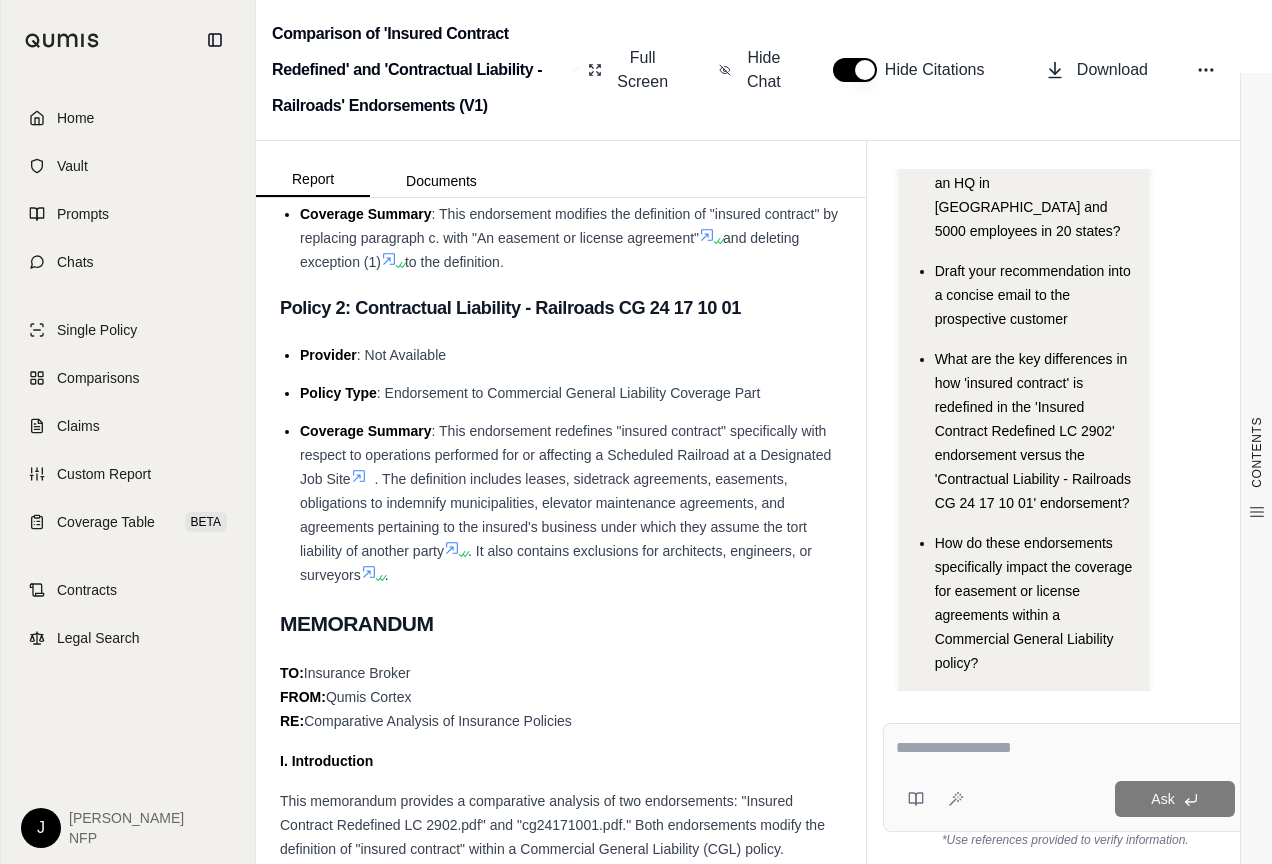 click at bounding box center [1065, 748] 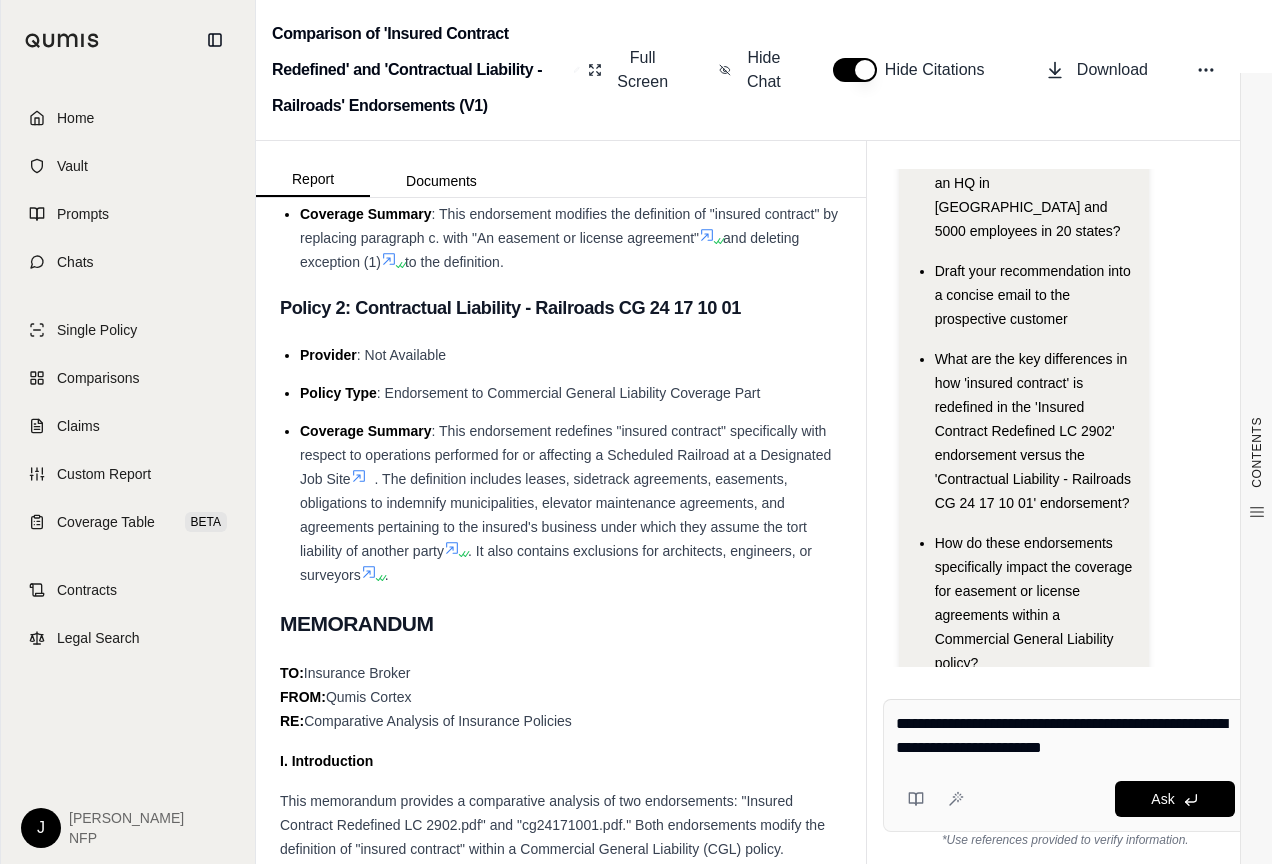 type on "**********" 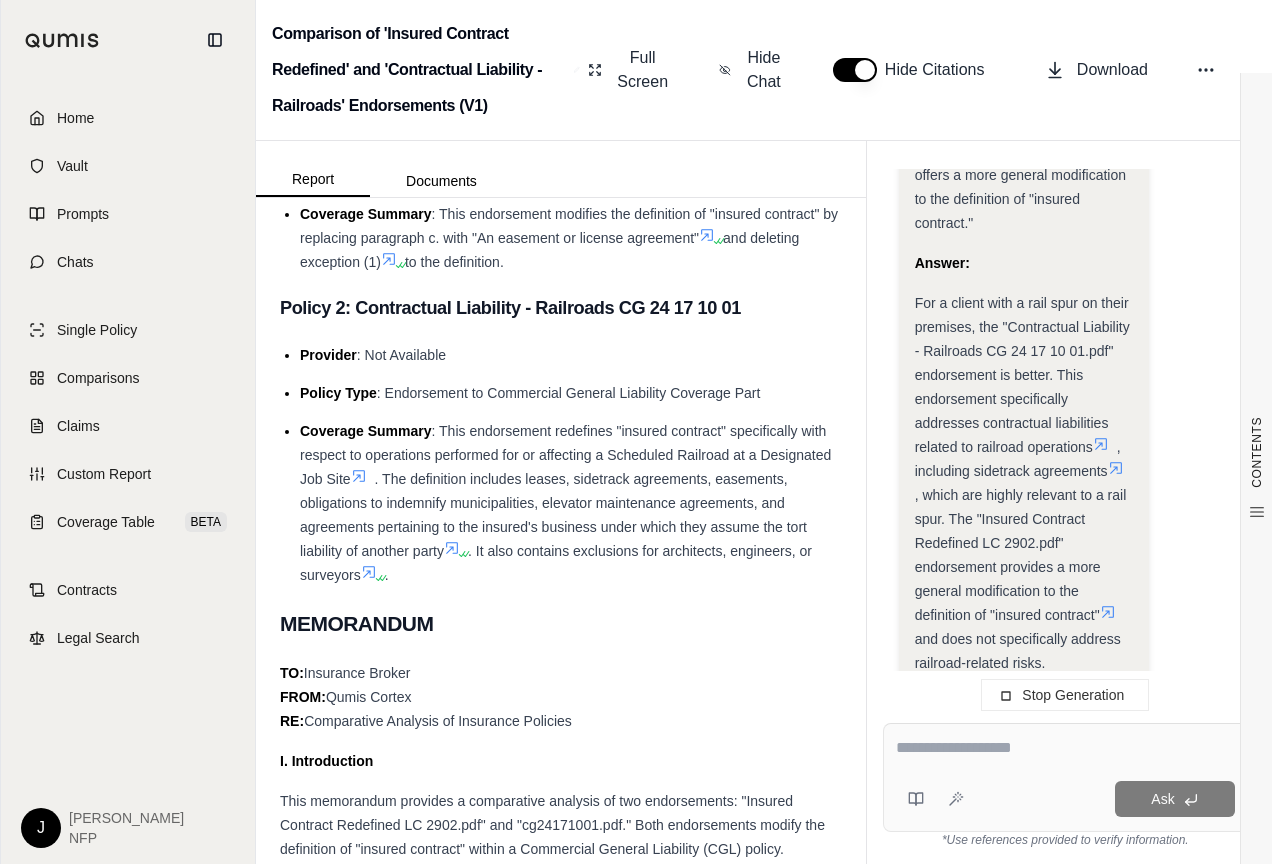 scroll, scrollTop: 2858, scrollLeft: 0, axis: vertical 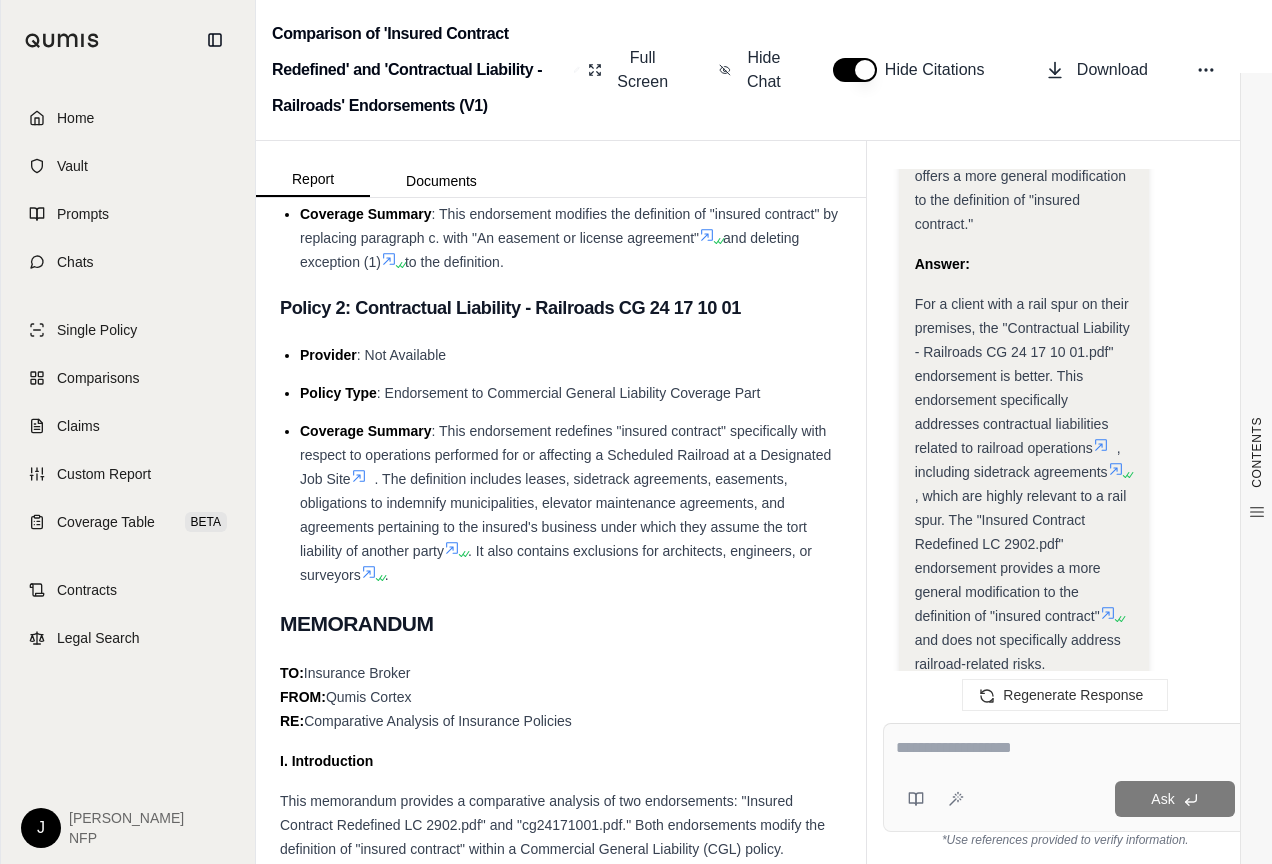 drag, startPoint x: 915, startPoint y: 254, endPoint x: 1044, endPoint y: 610, distance: 378.65155 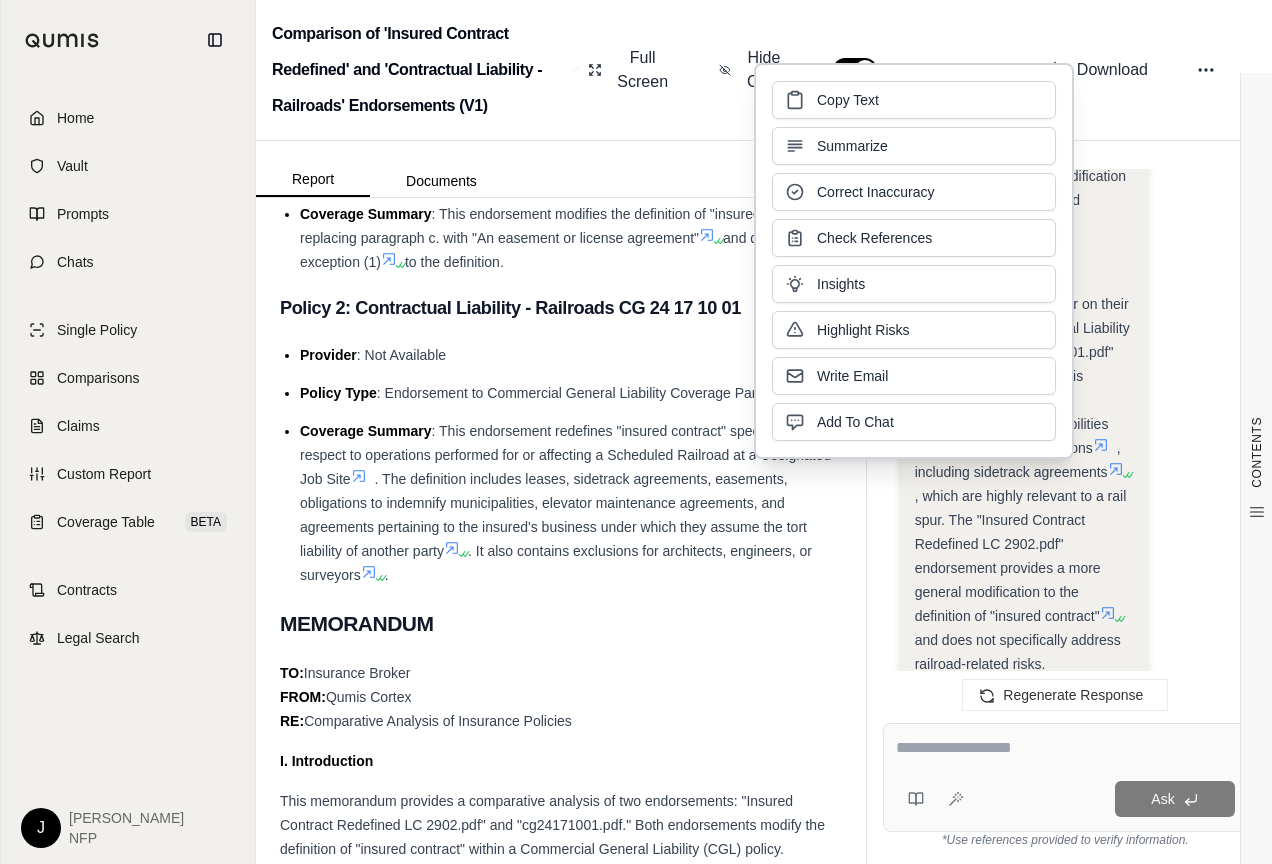 copy on "For a client with a rail spur on their premises, the "Contractual Liability - Railroads CG 24 17 10 01.pdf" endorsement is better. This endorsement specifically addresses contractual liabilities related to railroad operations  , including sidetrack agreements  , which are highly relevant to a rail spur. The "Insured Contract Redefined LC 2902.pdf" endorsement provides a more general modification to the definition of "insured contract"   and does not specifically address railroad-related risks." 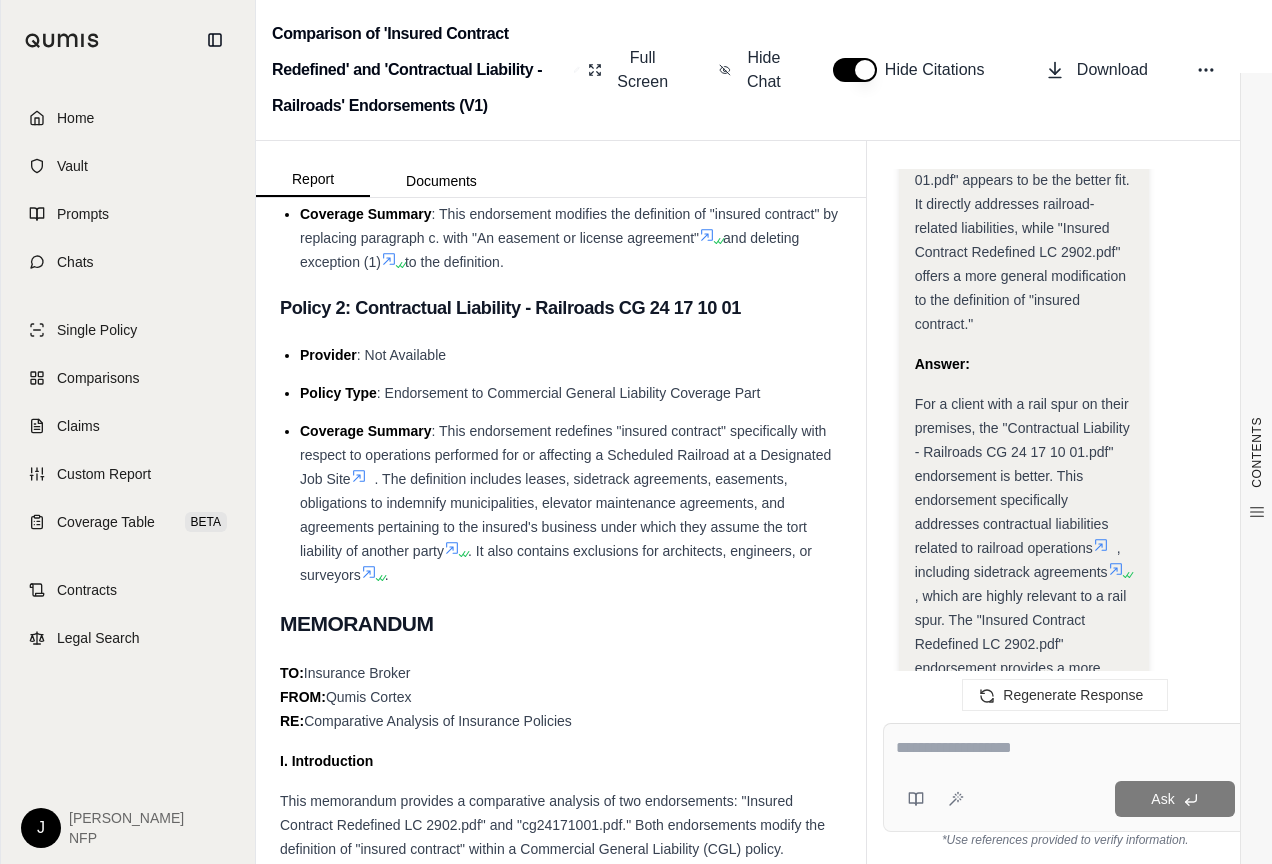 scroll, scrollTop: 2857, scrollLeft: 0, axis: vertical 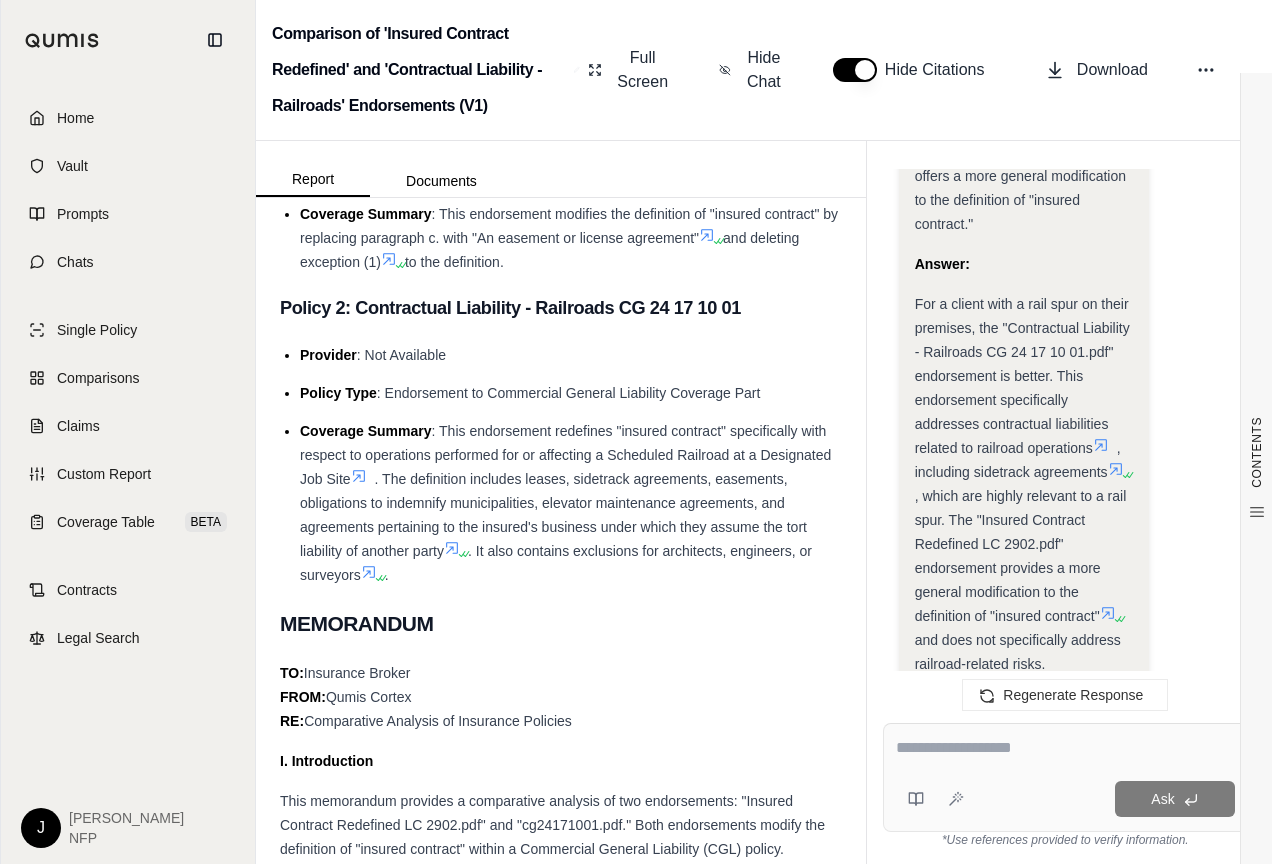 click at bounding box center [1065, 748] 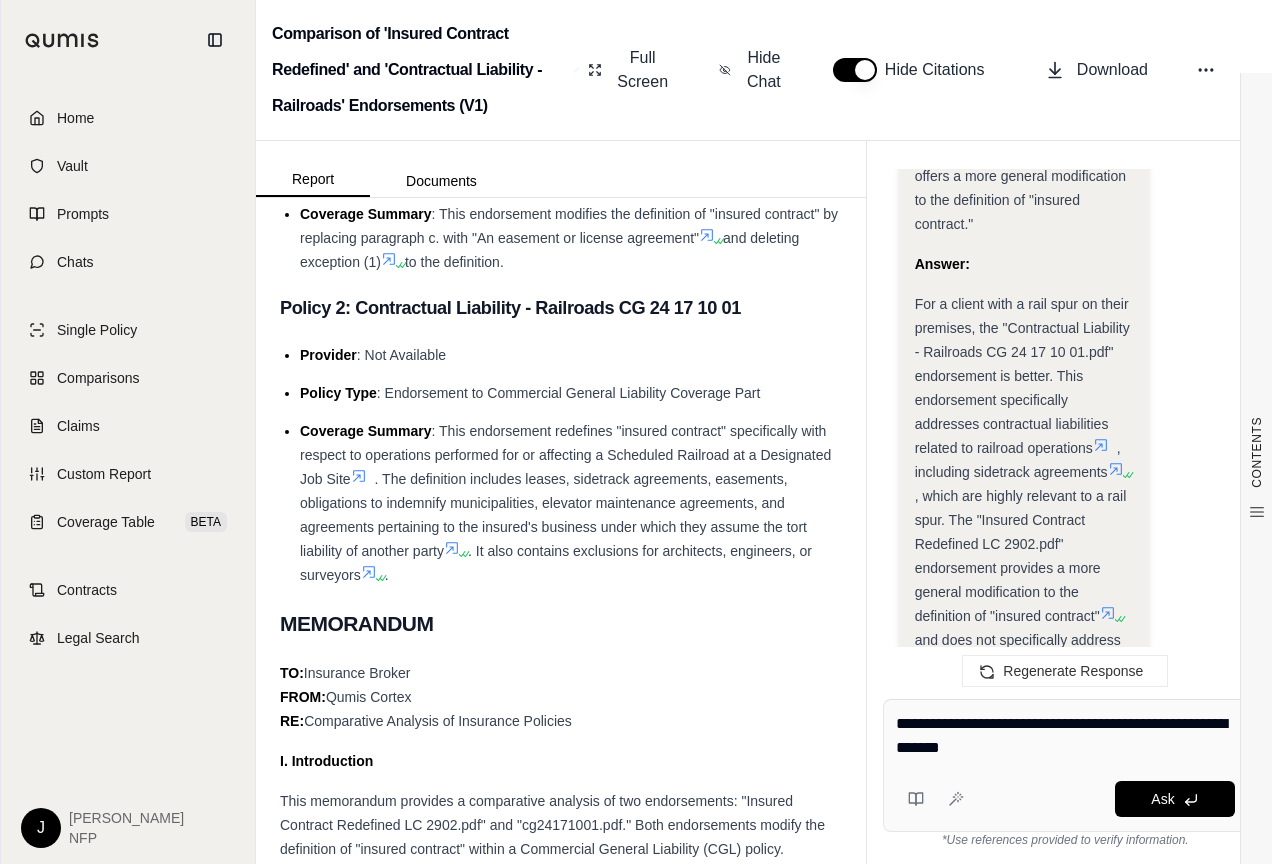 type on "**********" 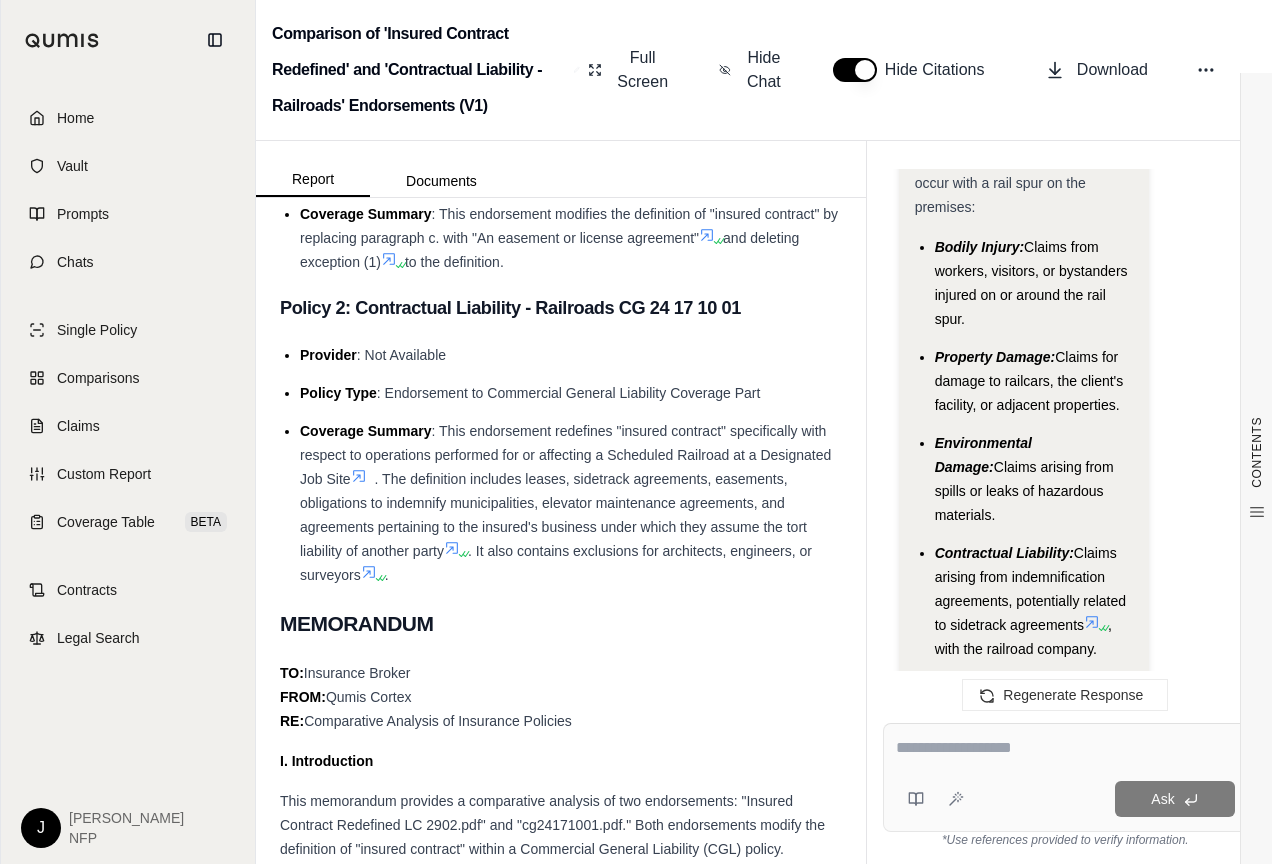 scroll, scrollTop: 7138, scrollLeft: 0, axis: vertical 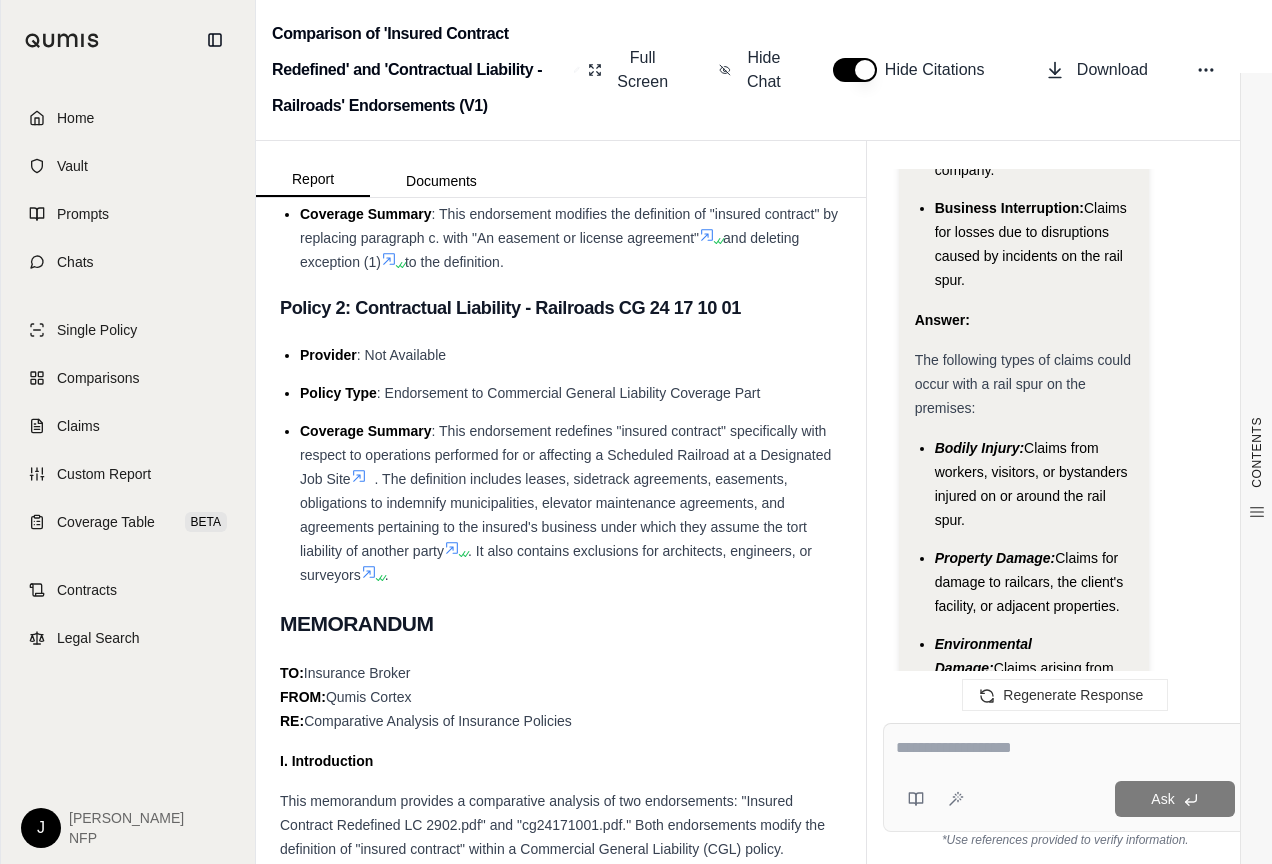 click on "Insurance Policy Comparison
Introduction
This comparison analyzes two endorsements that modify Commercial General Liability coverage parts, focusing on changes to the definition of "insured contract." The goal is to highlight the differences in how each endorsement redefines this term.
Company Profile
Industry : Not Available
Size : Not Available
Location/s : Not Available
Key Risks : Not Available
Policies Overview
Policy 1: Insured Contract Redefined LC 2902
Provider : Not Available
Policy Type : Endorsement to Commercial General Liability, Commercial Liability Umbrella, Excess Commercial General Liability, and Products/Completed Operations Liability Coverage Parts.
Coverage Summary : This endorsement modifies the definition of "insured contract" by replacing paragraph c. with "An easement or license agreement"   and deleting exception (1)   to the definition.
Policy 2: Contractual Liability - Railroads CG 24 17 10 01
Provider : Not Available
Policy Type
.
TO:" at bounding box center [561, 1435] 